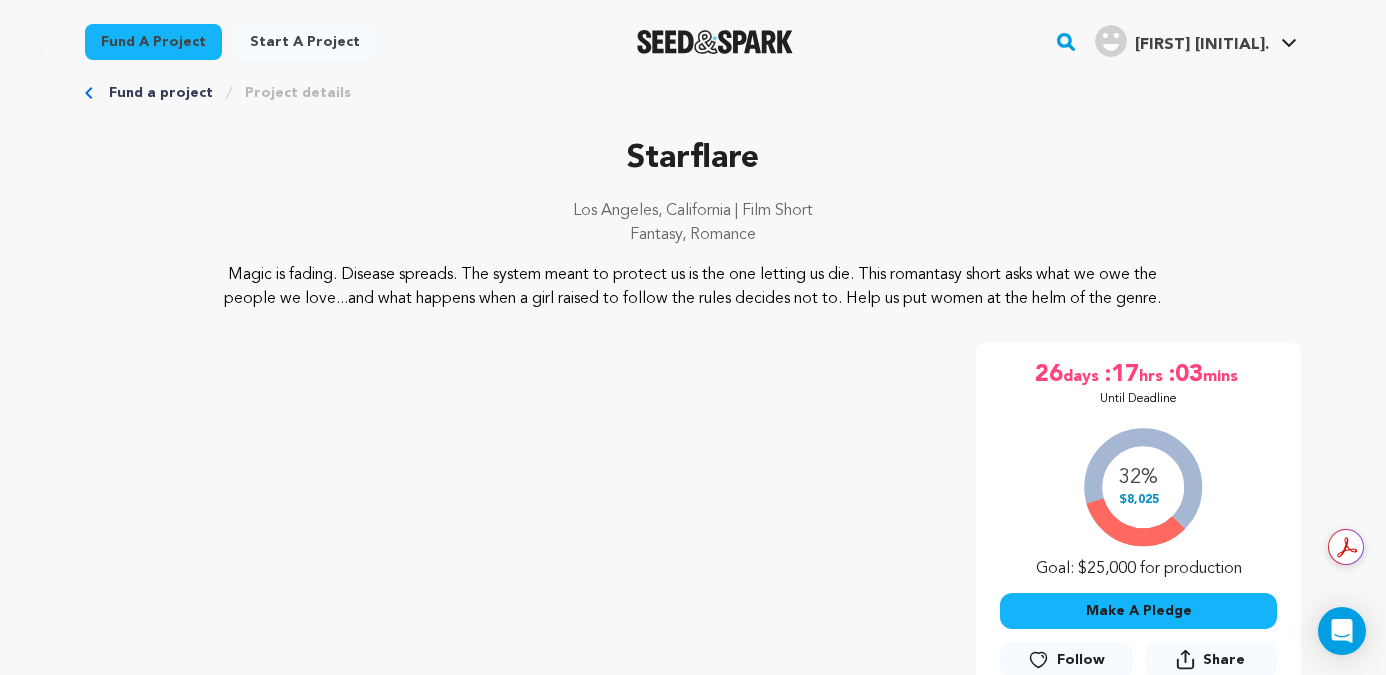 scroll, scrollTop: 0, scrollLeft: 0, axis: both 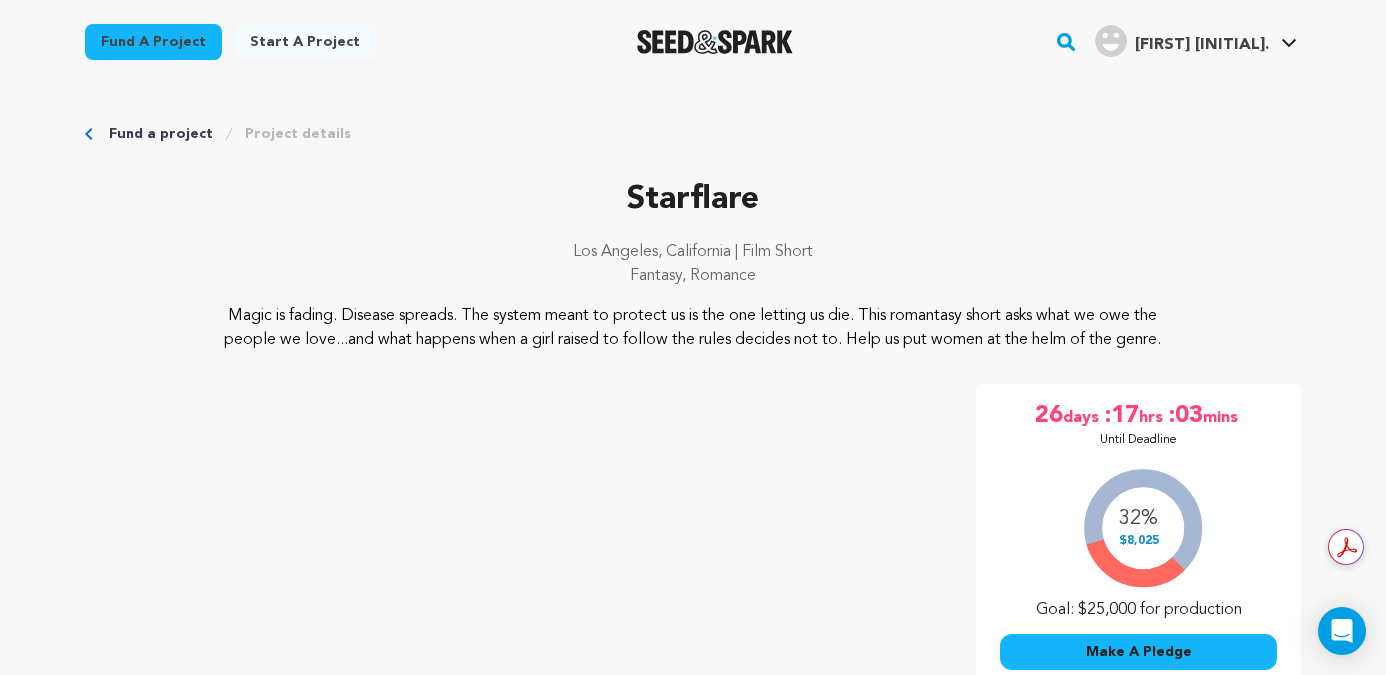 click on "Fund a project" at bounding box center (153, 42) 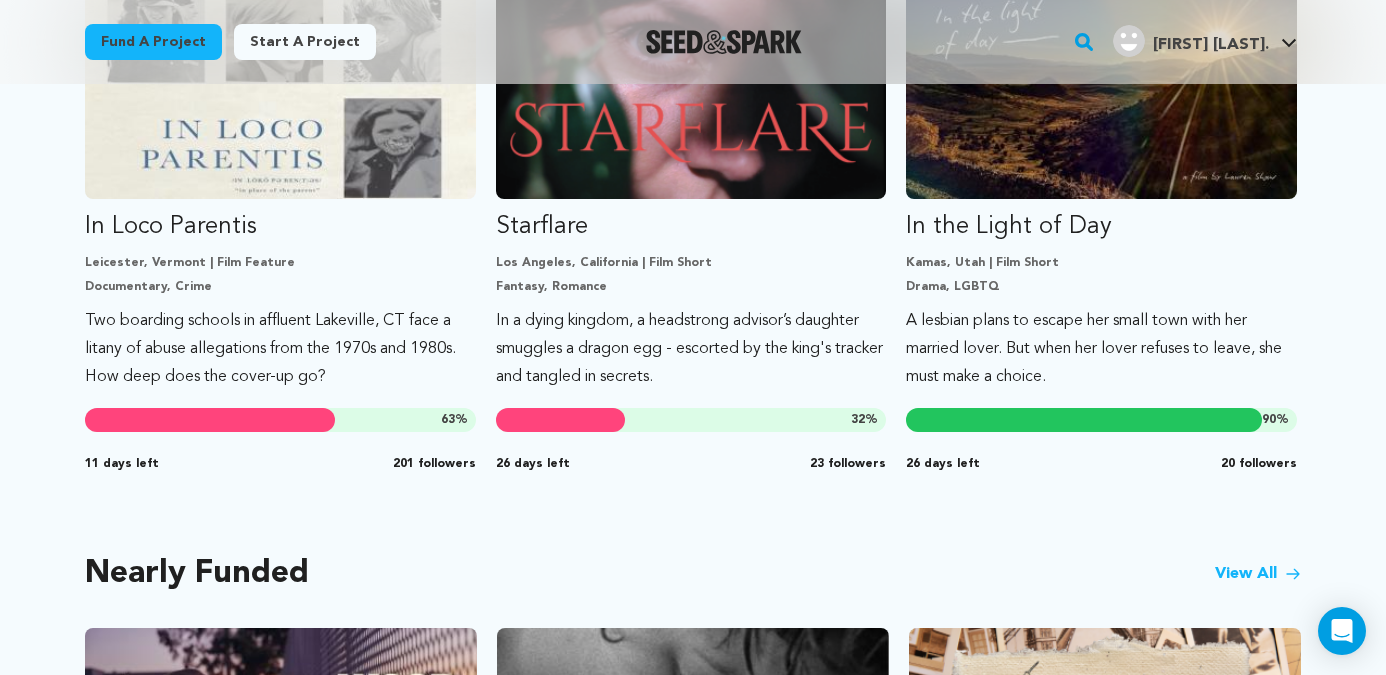scroll, scrollTop: 1234, scrollLeft: 0, axis: vertical 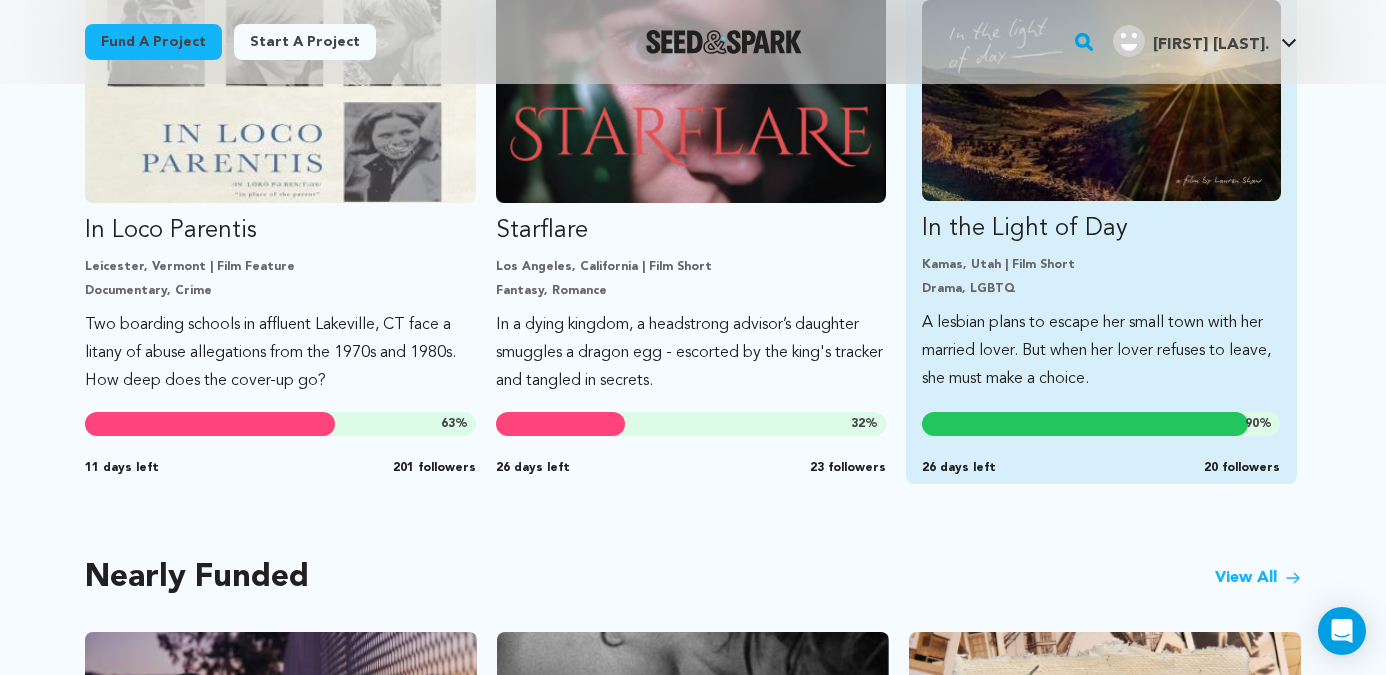 click at bounding box center (1101, 100) 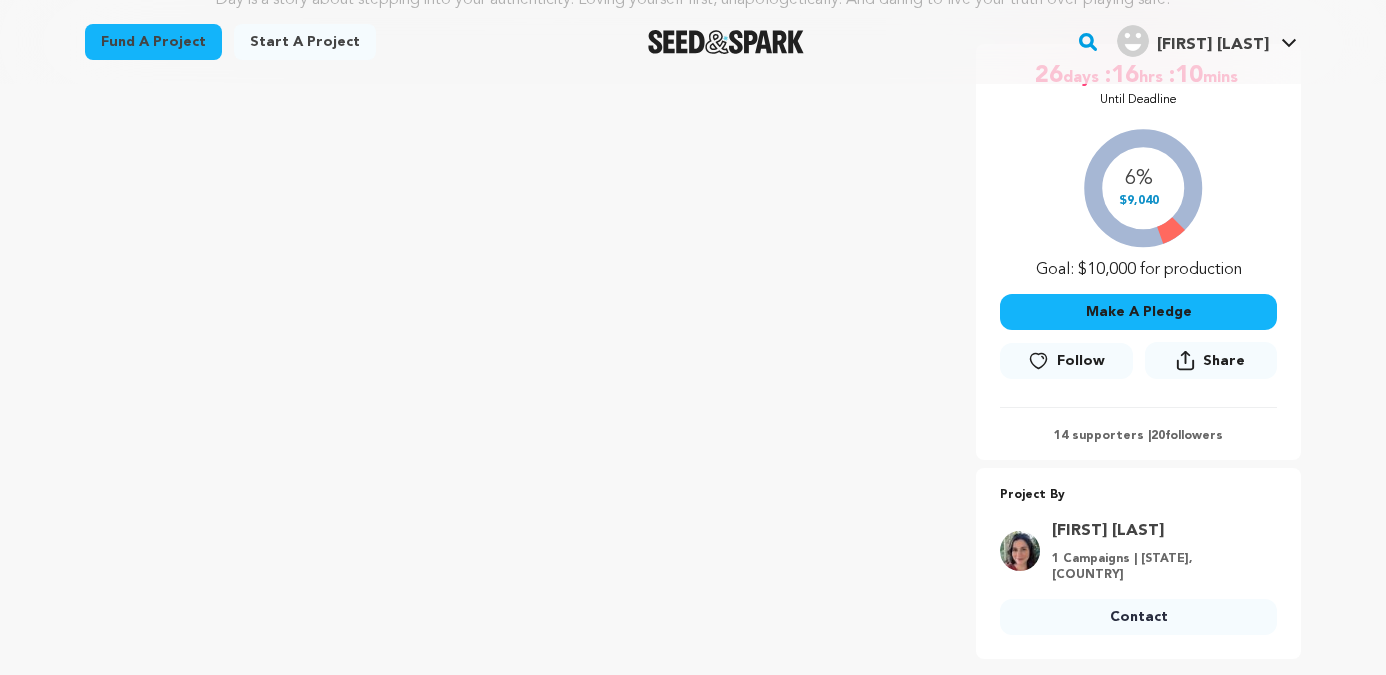 scroll, scrollTop: 390, scrollLeft: 0, axis: vertical 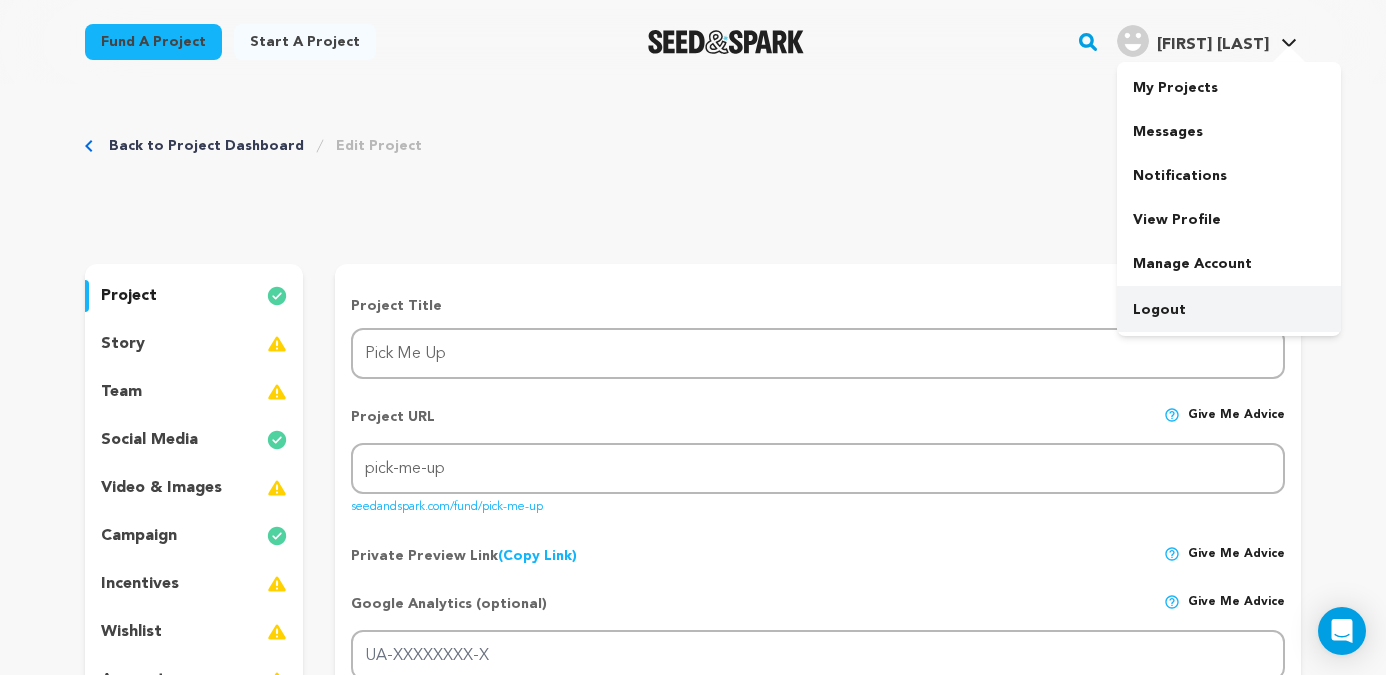 click on "Logout" at bounding box center [1229, 310] 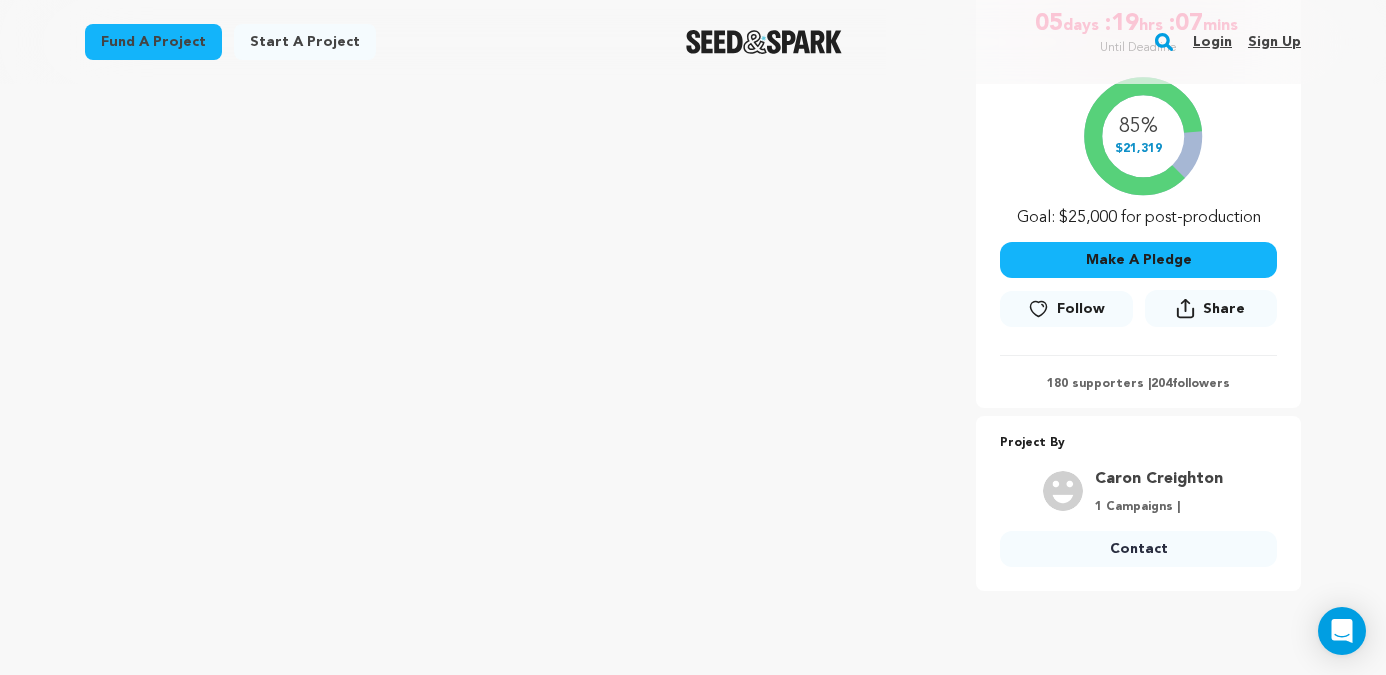 scroll, scrollTop: 352, scrollLeft: 0, axis: vertical 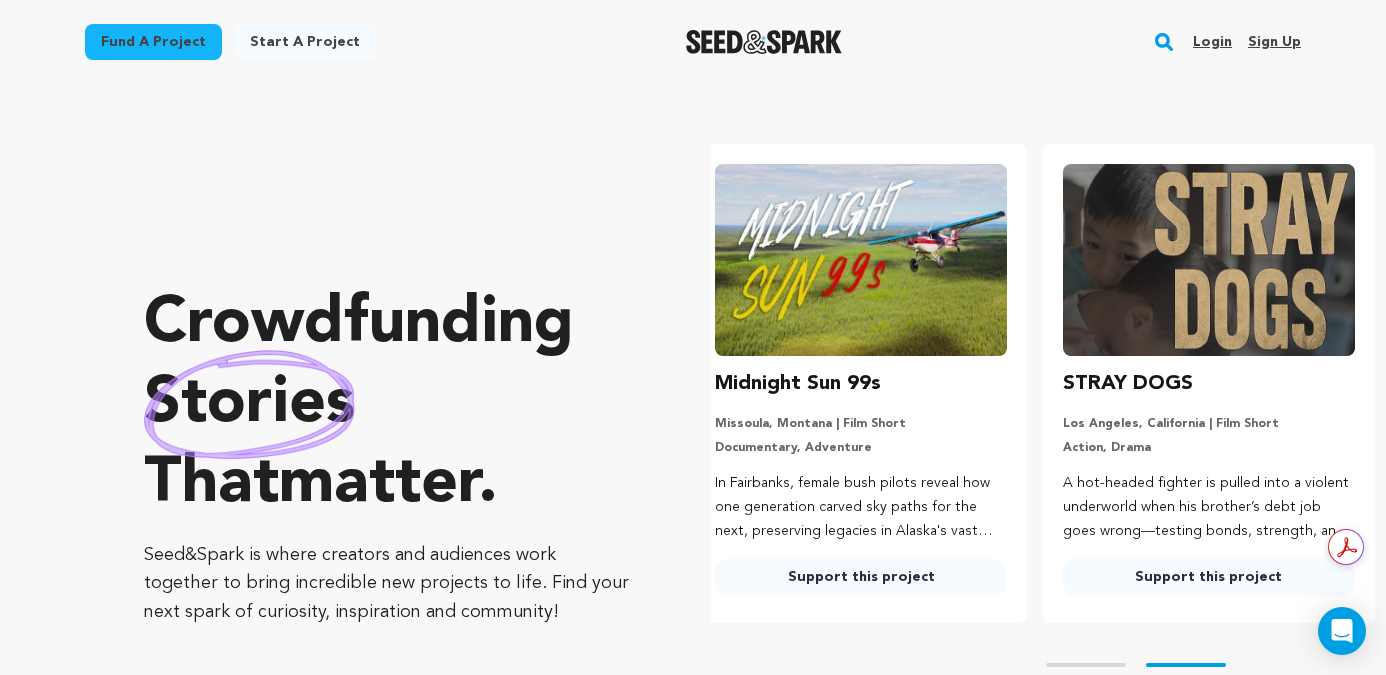 click on "Login" at bounding box center [1212, 42] 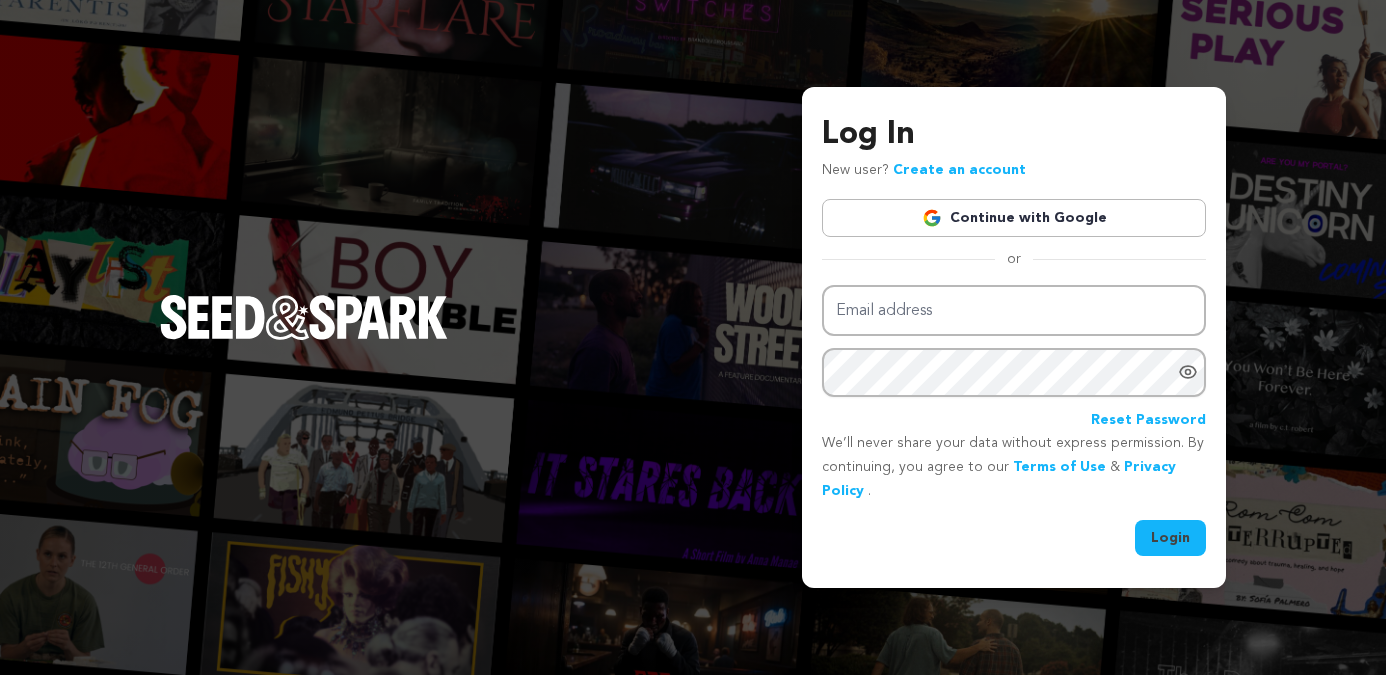 scroll, scrollTop: 0, scrollLeft: 0, axis: both 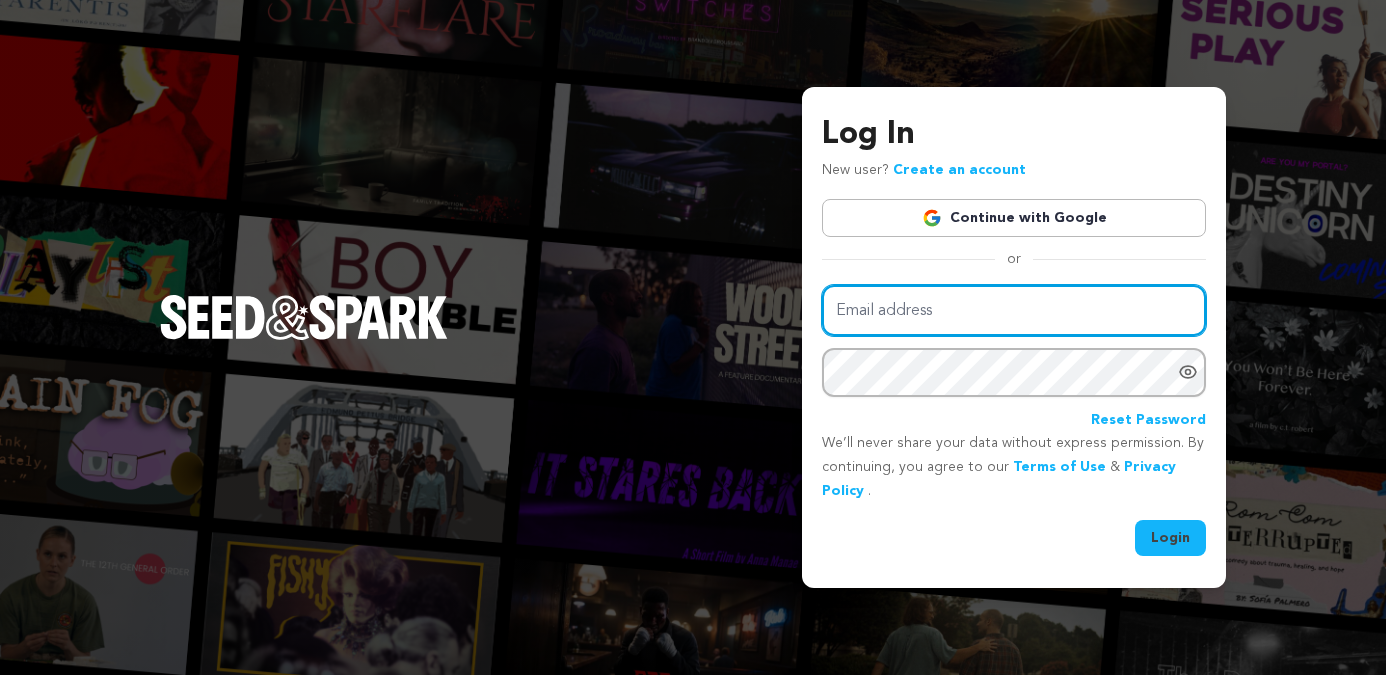 click on "Email address" at bounding box center (1014, 310) 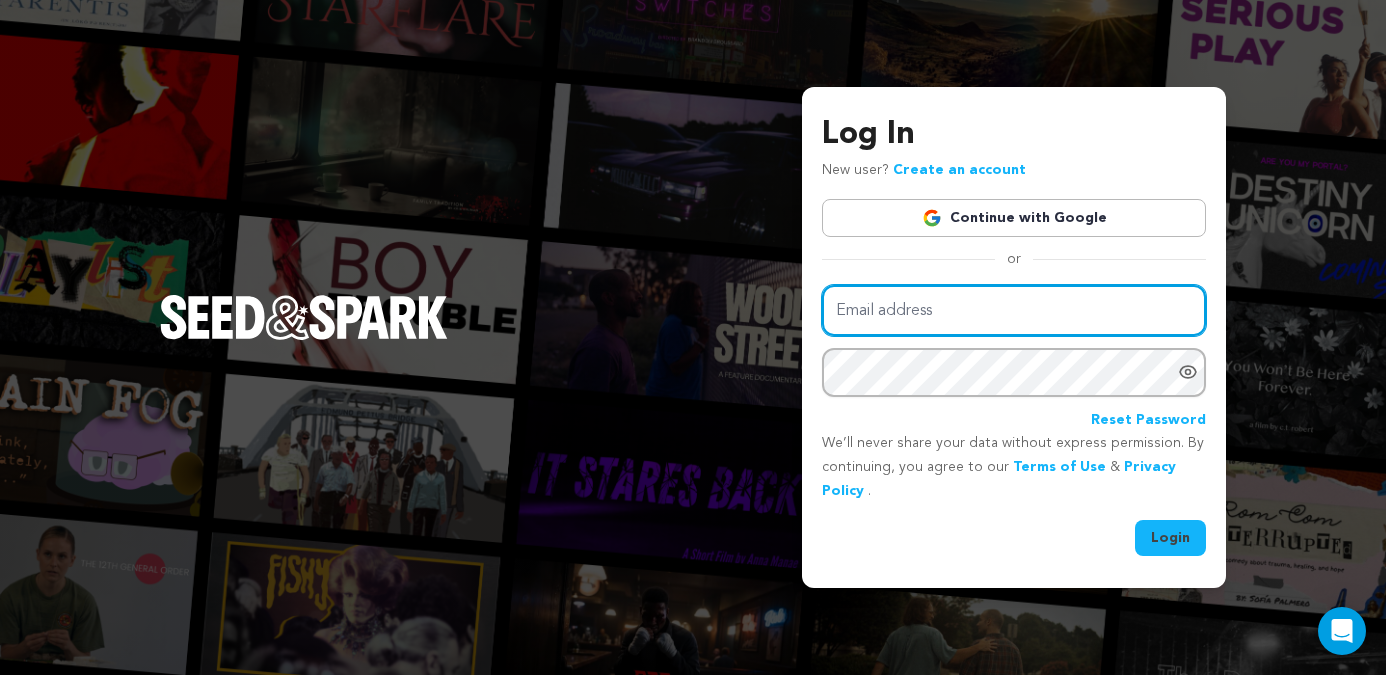 click on "Email address" at bounding box center (1014, 310) 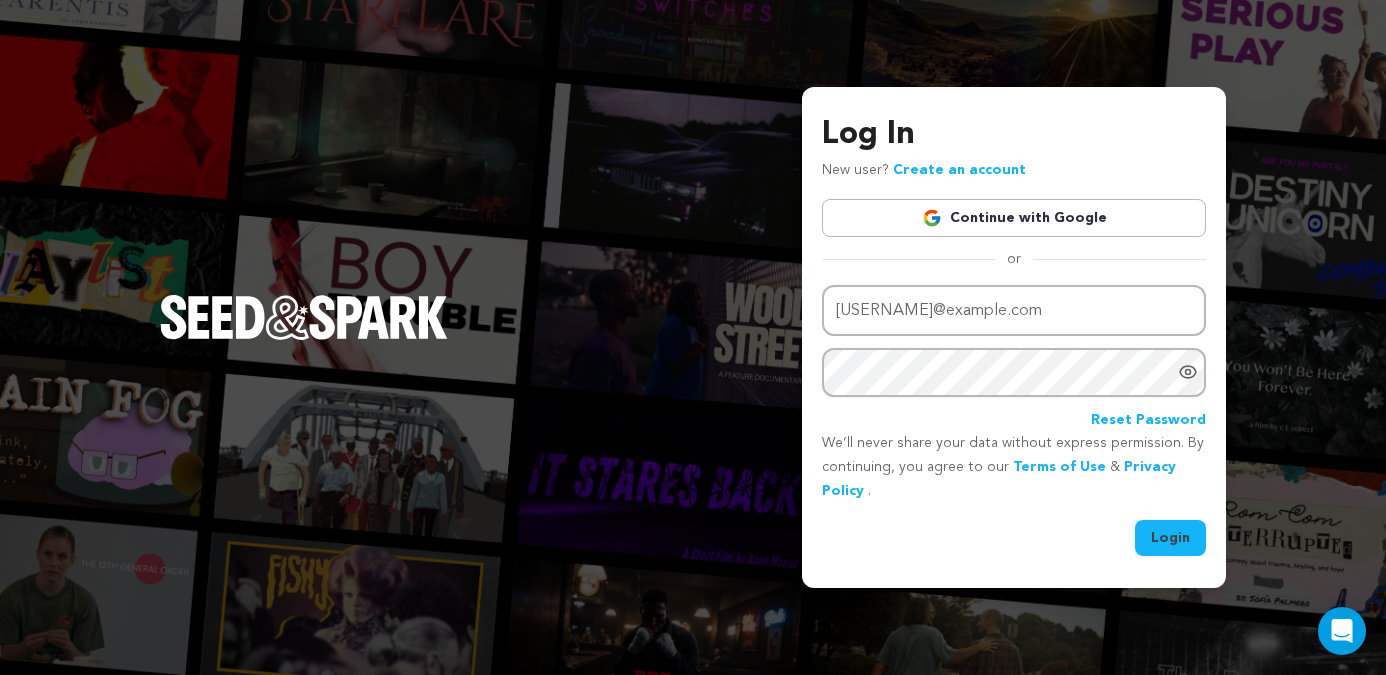 click on "Login" at bounding box center (1170, 538) 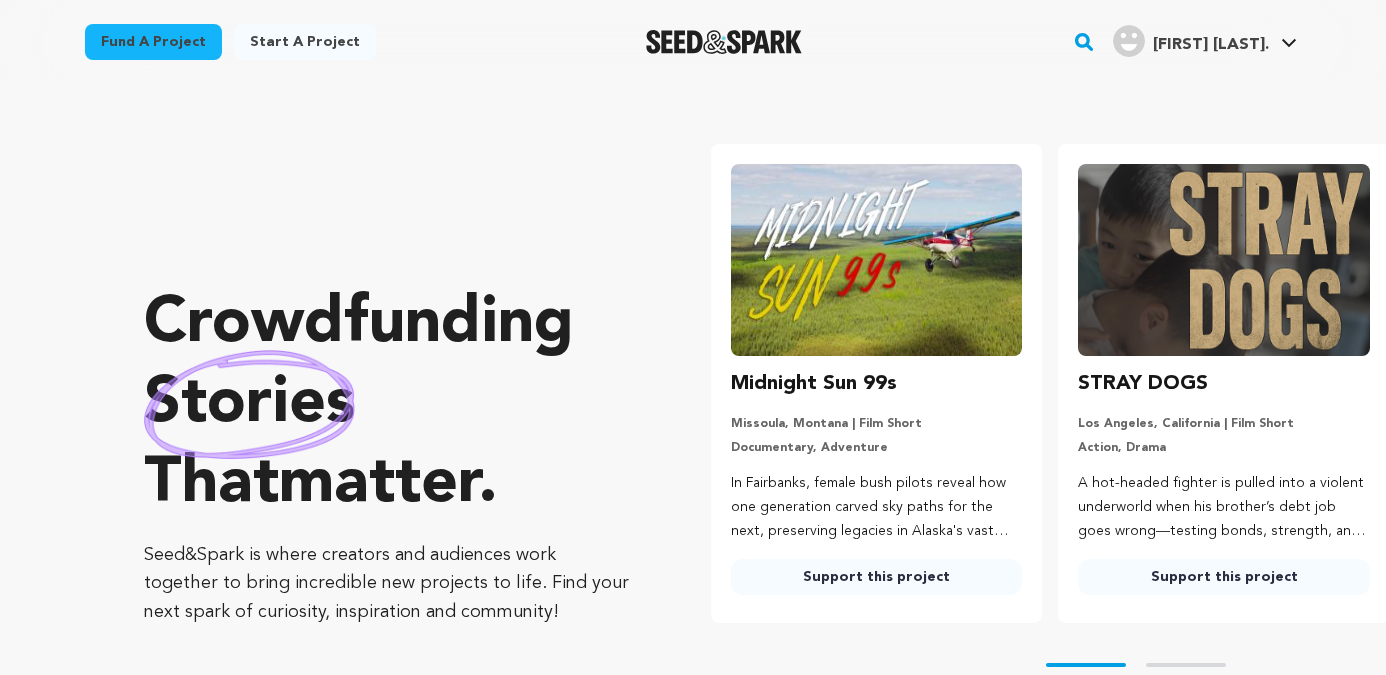 scroll, scrollTop: 0, scrollLeft: 0, axis: both 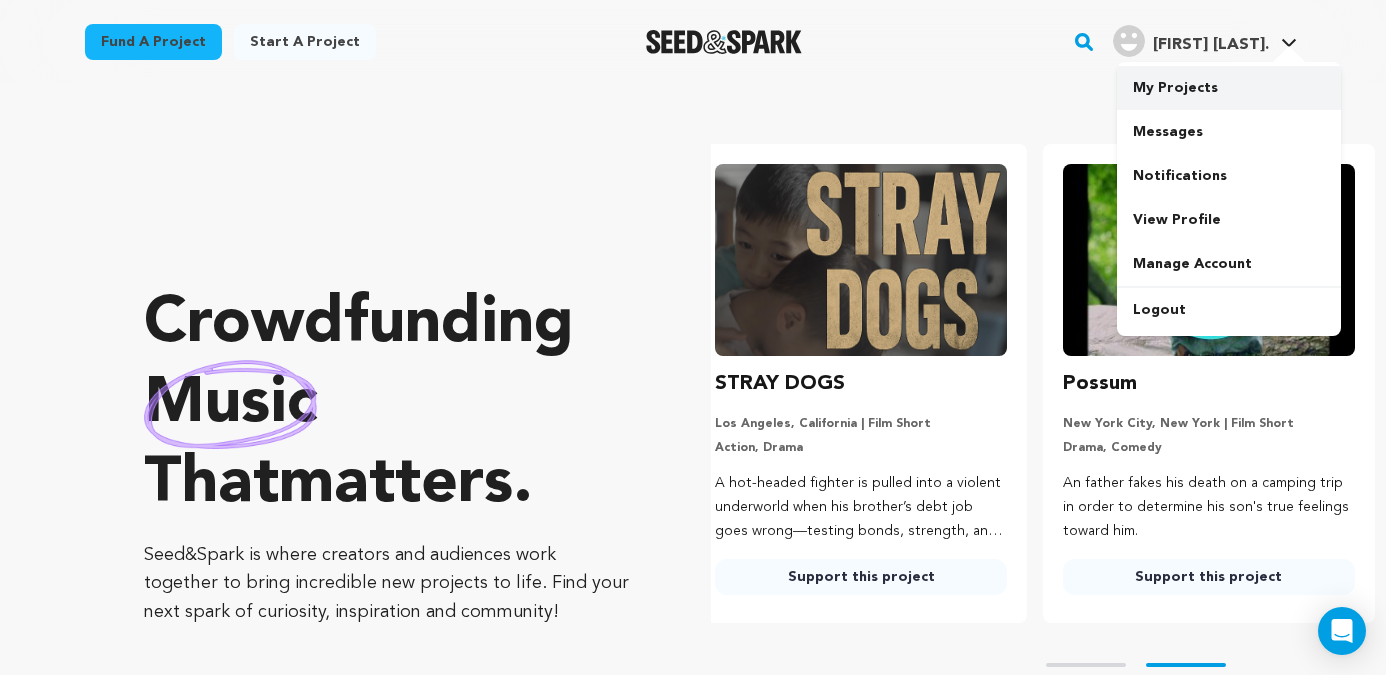 click on "My Projects" at bounding box center [1229, 88] 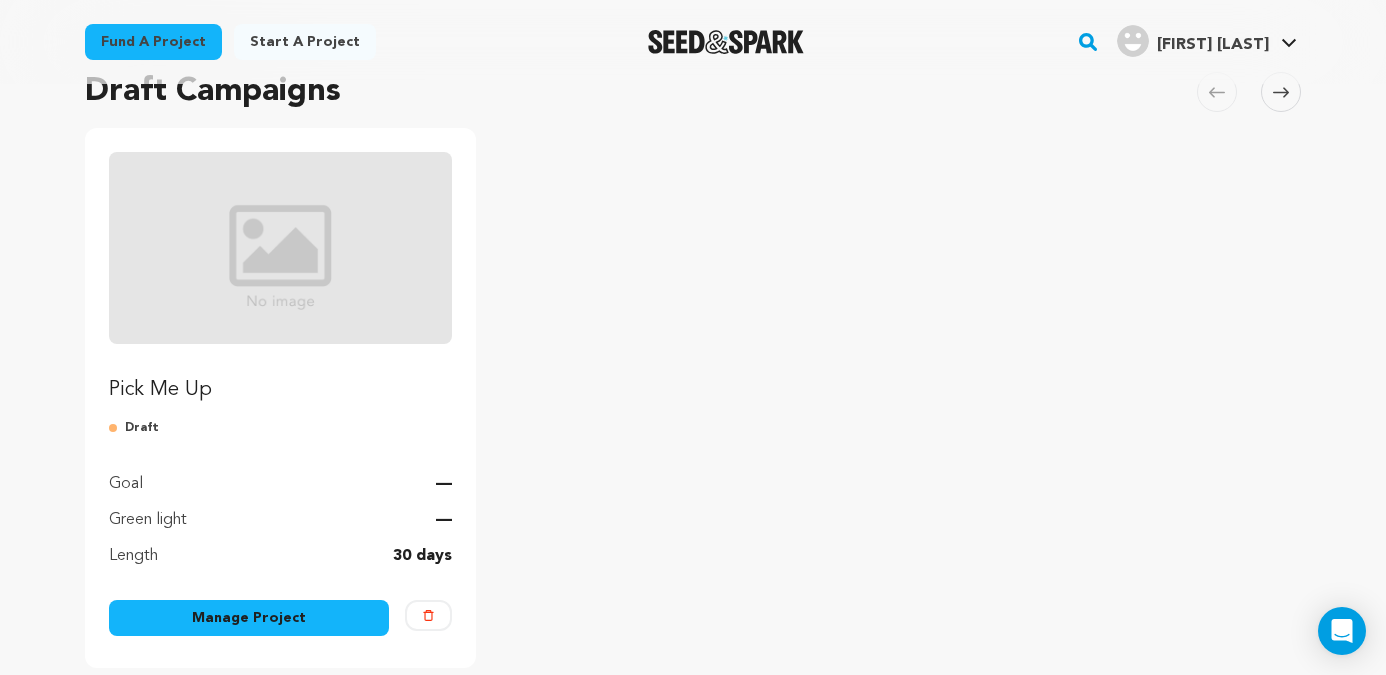 scroll, scrollTop: 203, scrollLeft: 0, axis: vertical 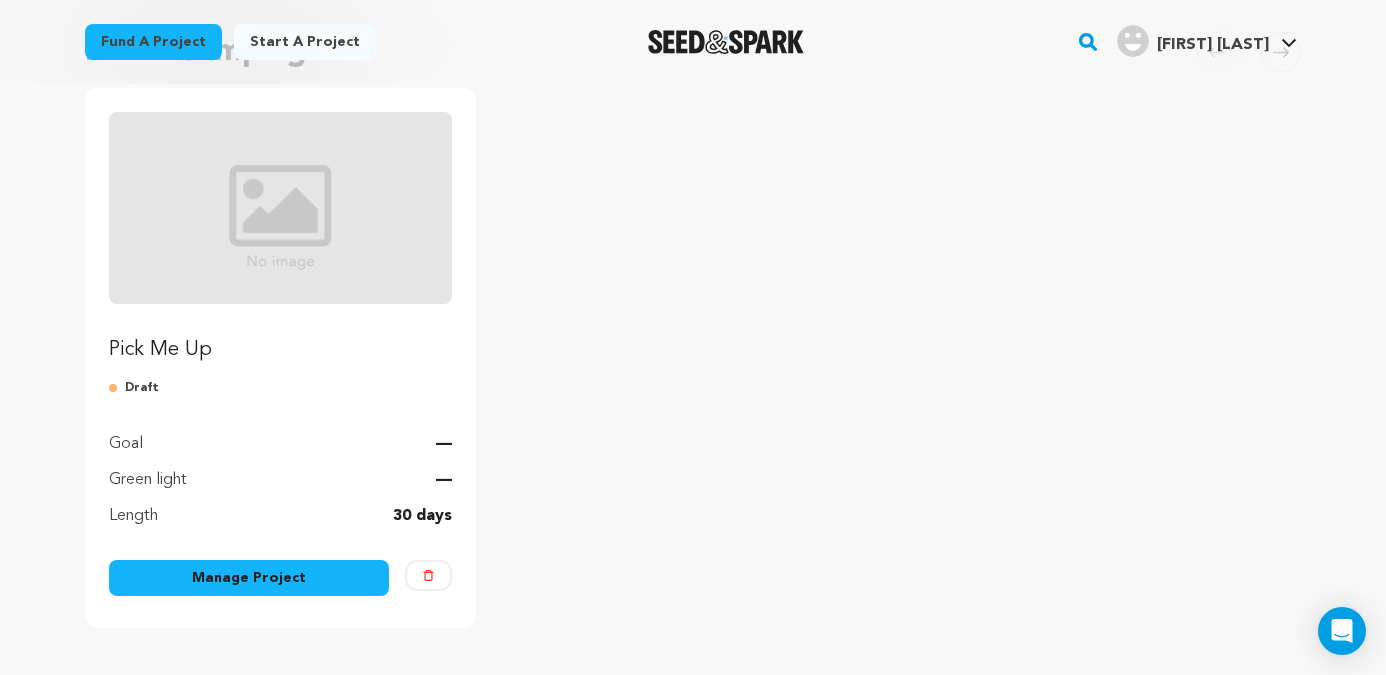 click on "Manage Project" at bounding box center [249, 578] 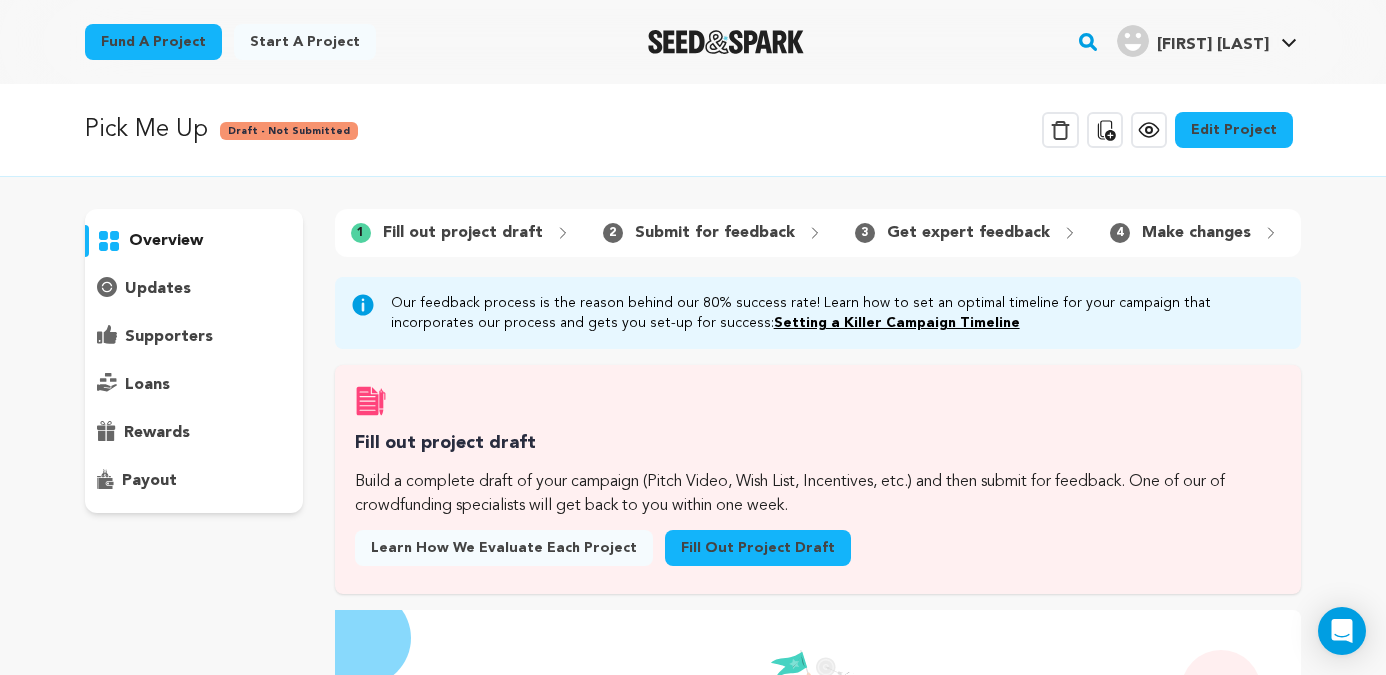 scroll, scrollTop: 0, scrollLeft: 0, axis: both 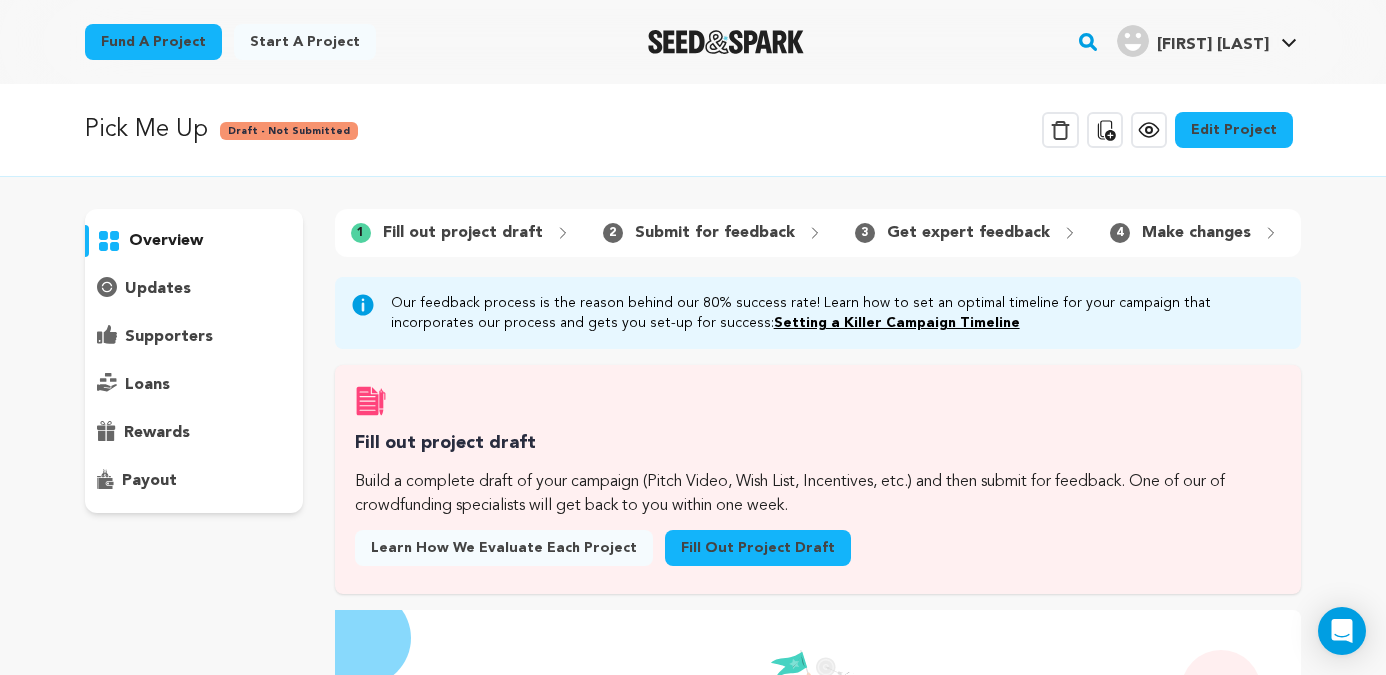 click on "Fill out project draft" at bounding box center [758, 548] 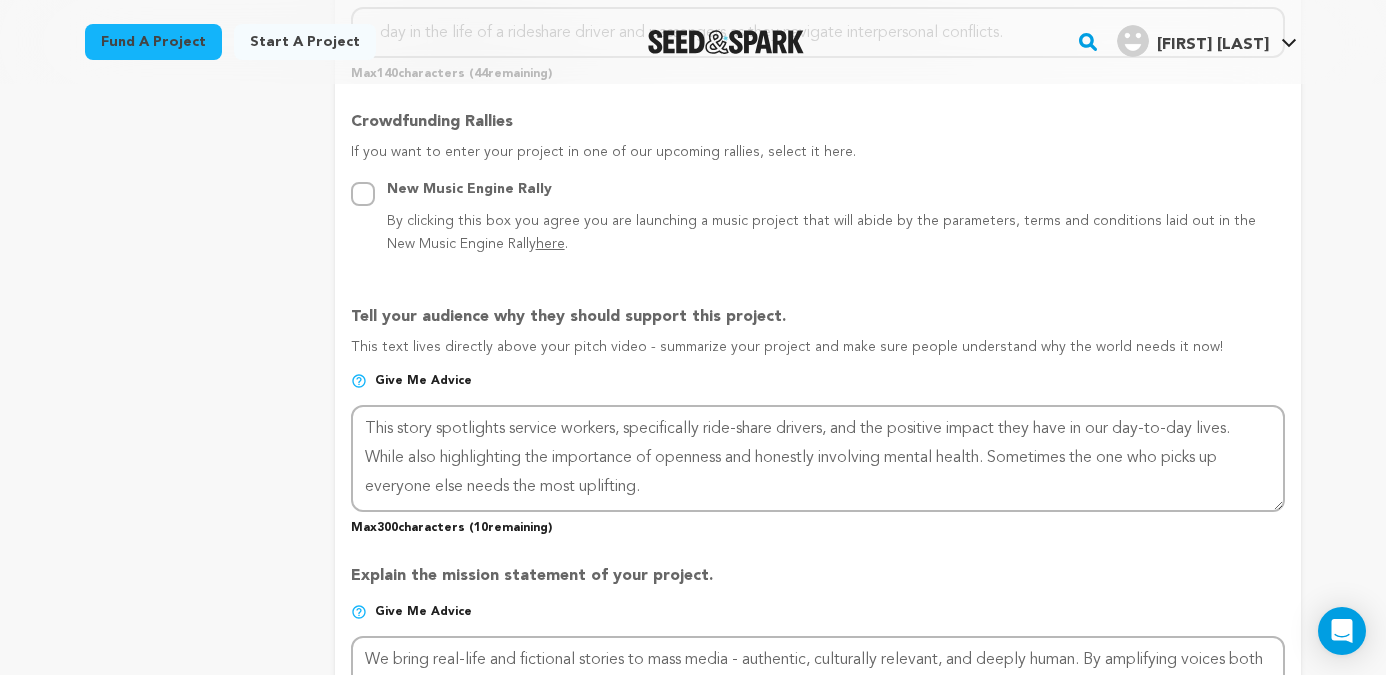 scroll, scrollTop: 1125, scrollLeft: 0, axis: vertical 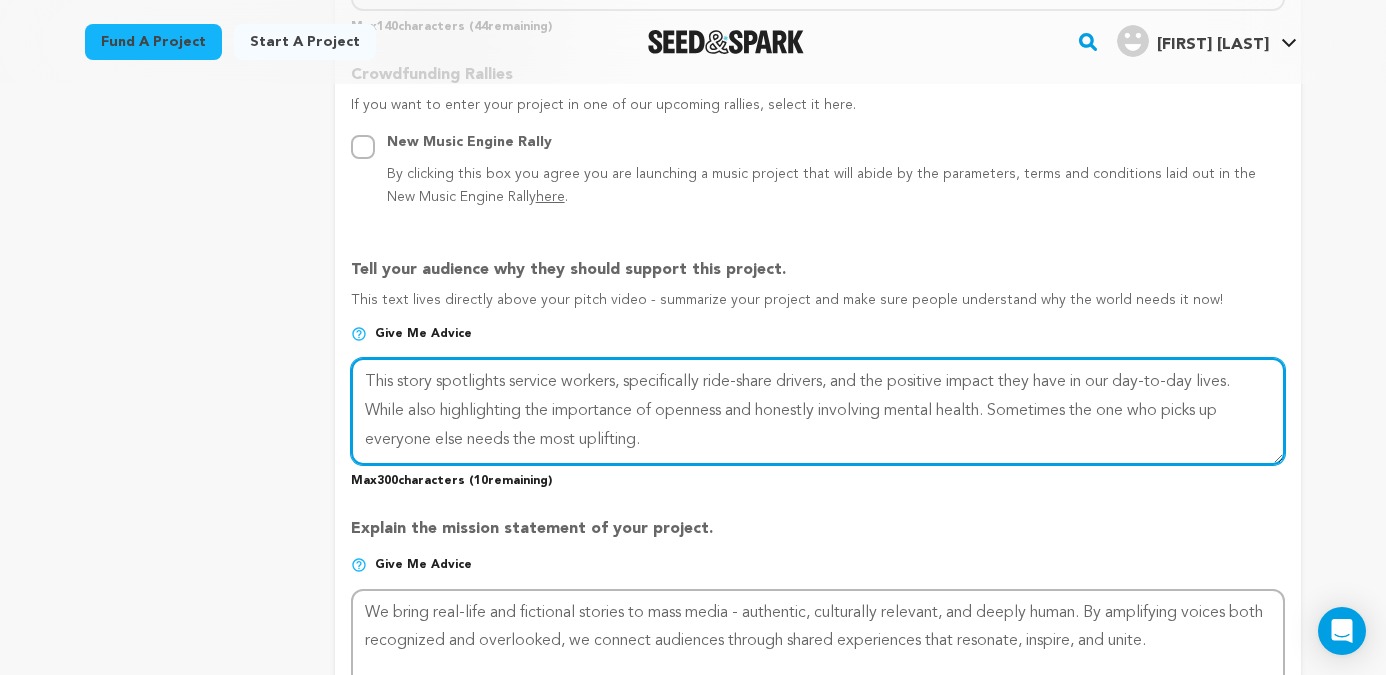 drag, startPoint x: 1005, startPoint y: 402, endPoint x: 1052, endPoint y: 434, distance: 56.859474 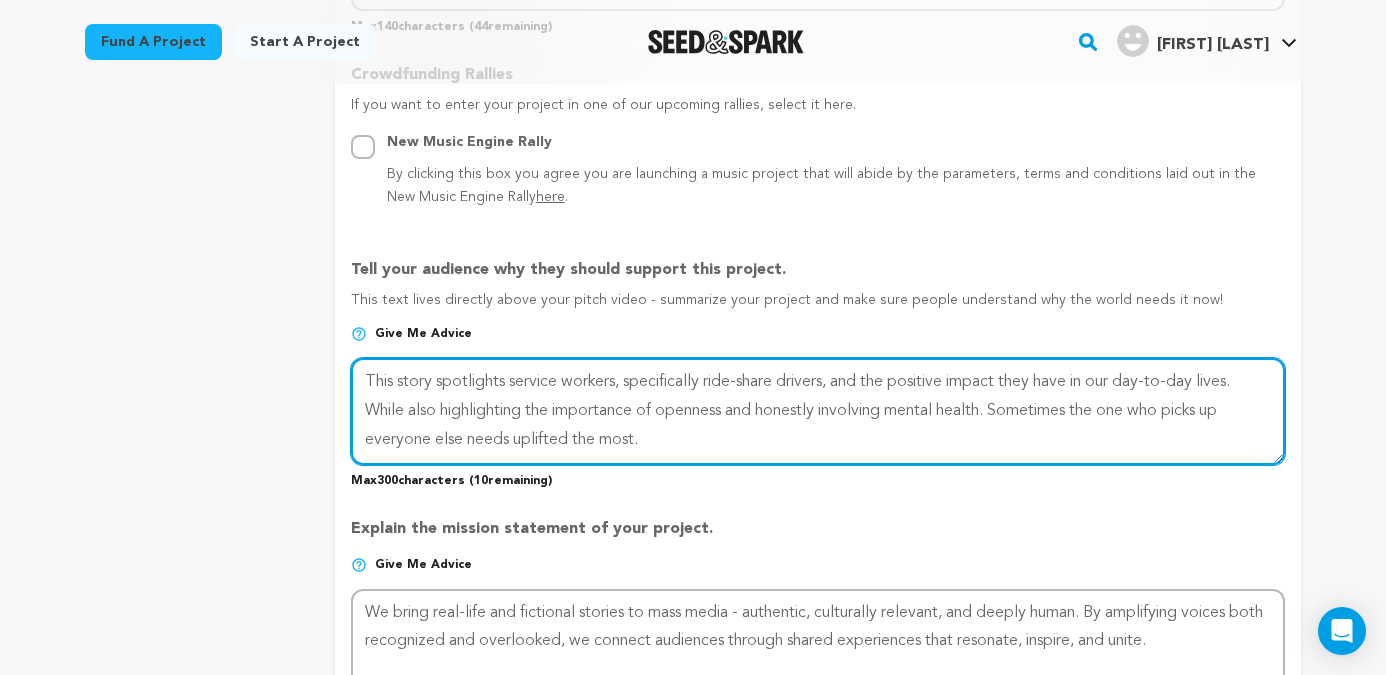 click at bounding box center [818, 411] 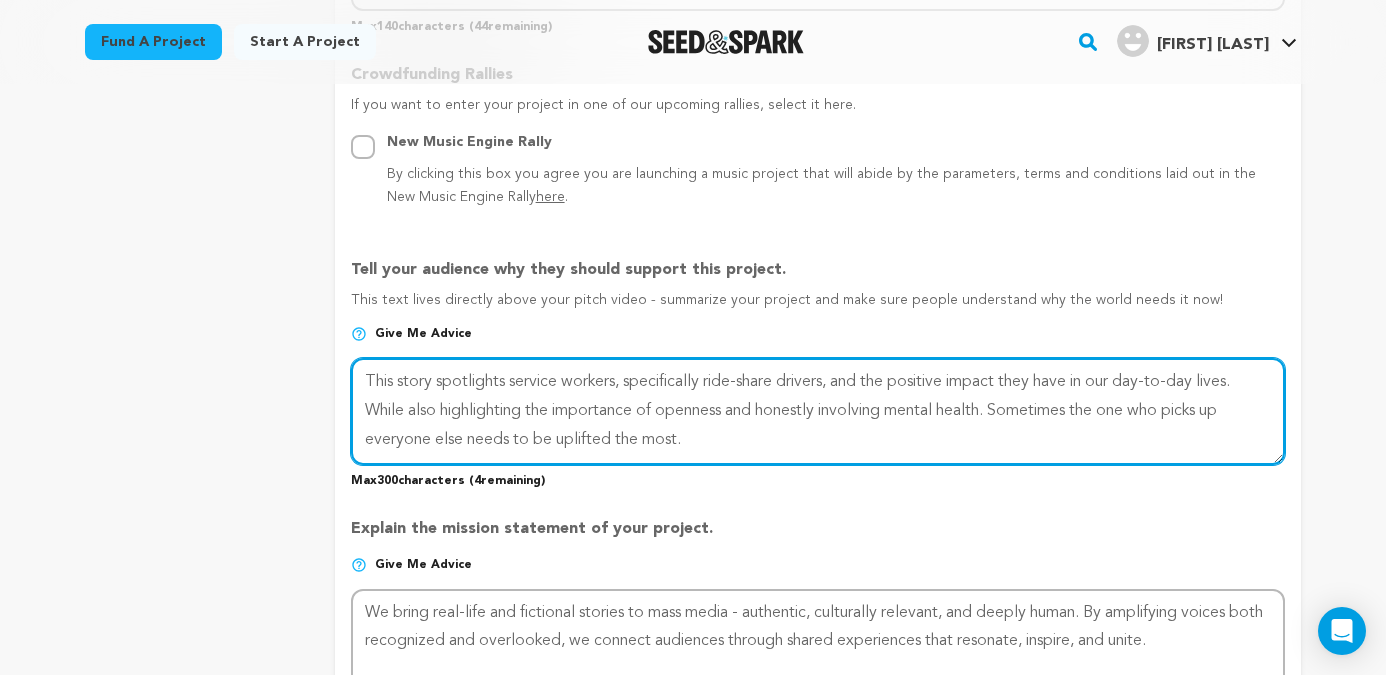 drag, startPoint x: 1007, startPoint y: 408, endPoint x: 1052, endPoint y: 436, distance: 53 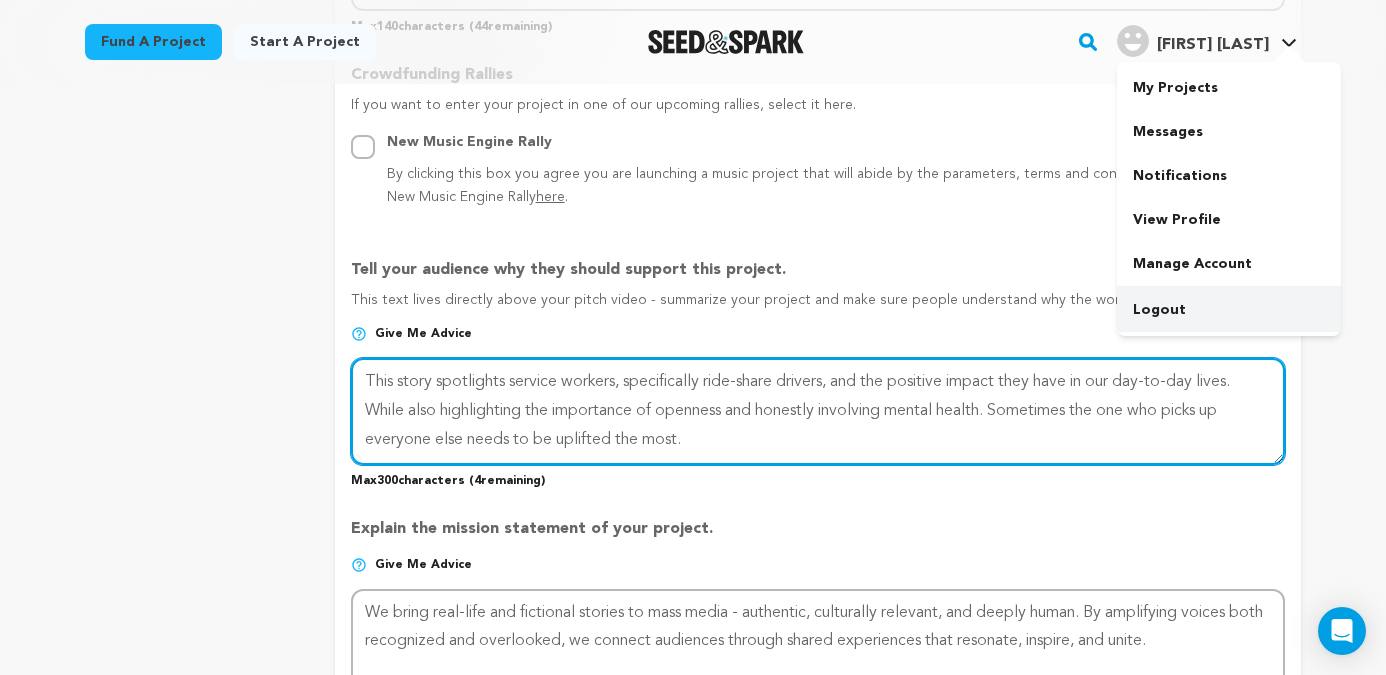 type on "This story spotlights service workers, specifically ride-share drivers, and the positive impact they have in our day-to-day lives. While also highlighting the importance of openness and honestly involving mental health. Sometimes the one who picks up everyone else needs to be uplifted the most." 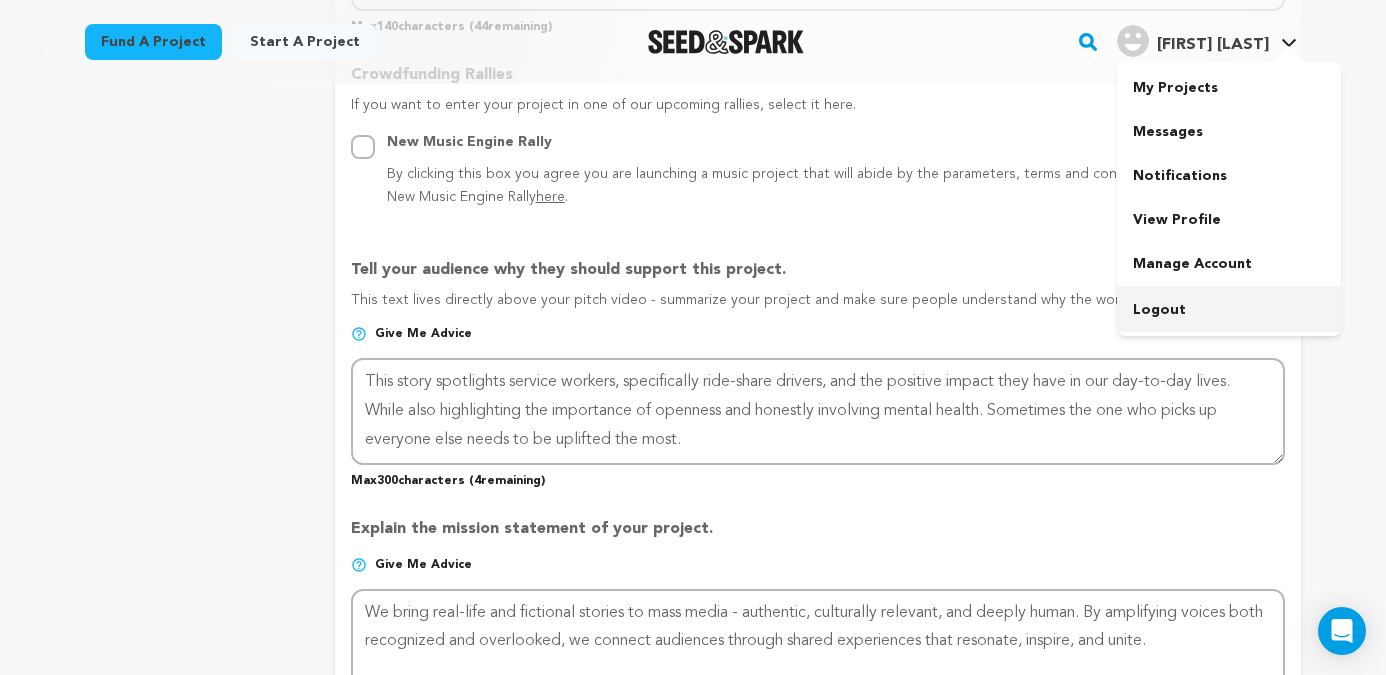 click on "Logout" at bounding box center [1229, 310] 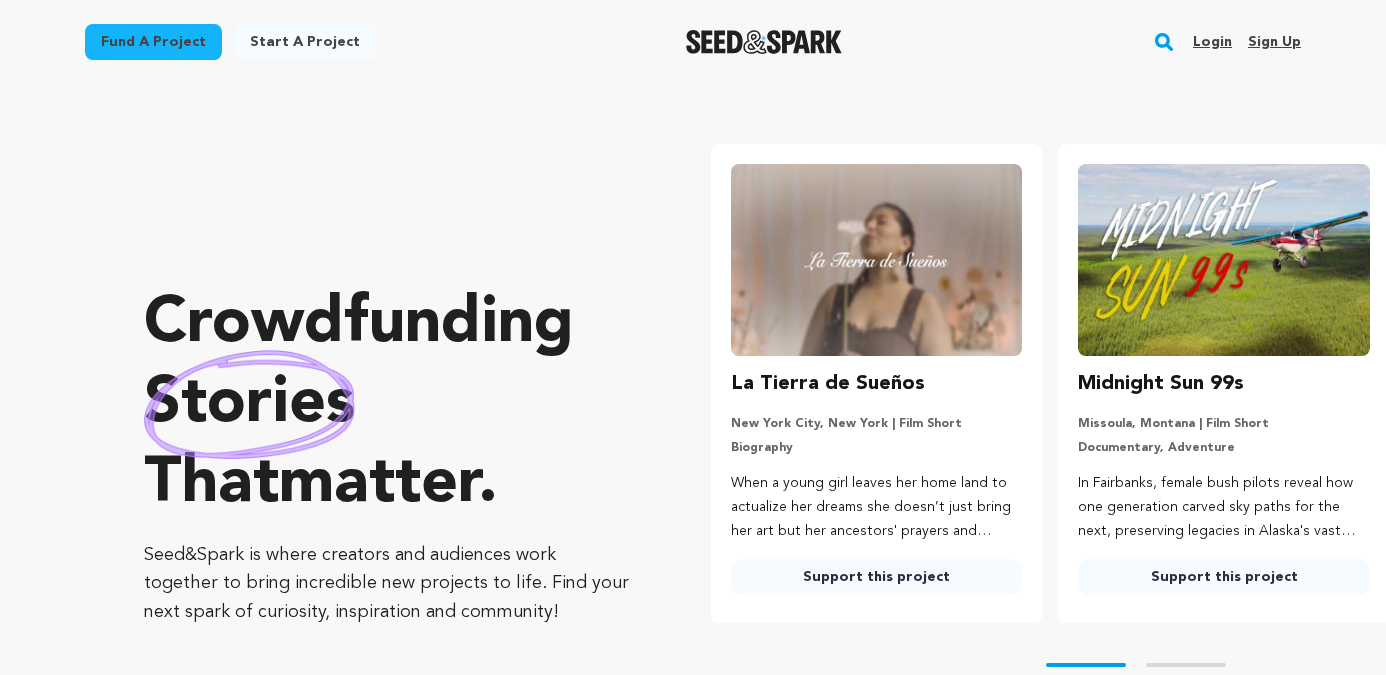 scroll, scrollTop: 0, scrollLeft: 0, axis: both 